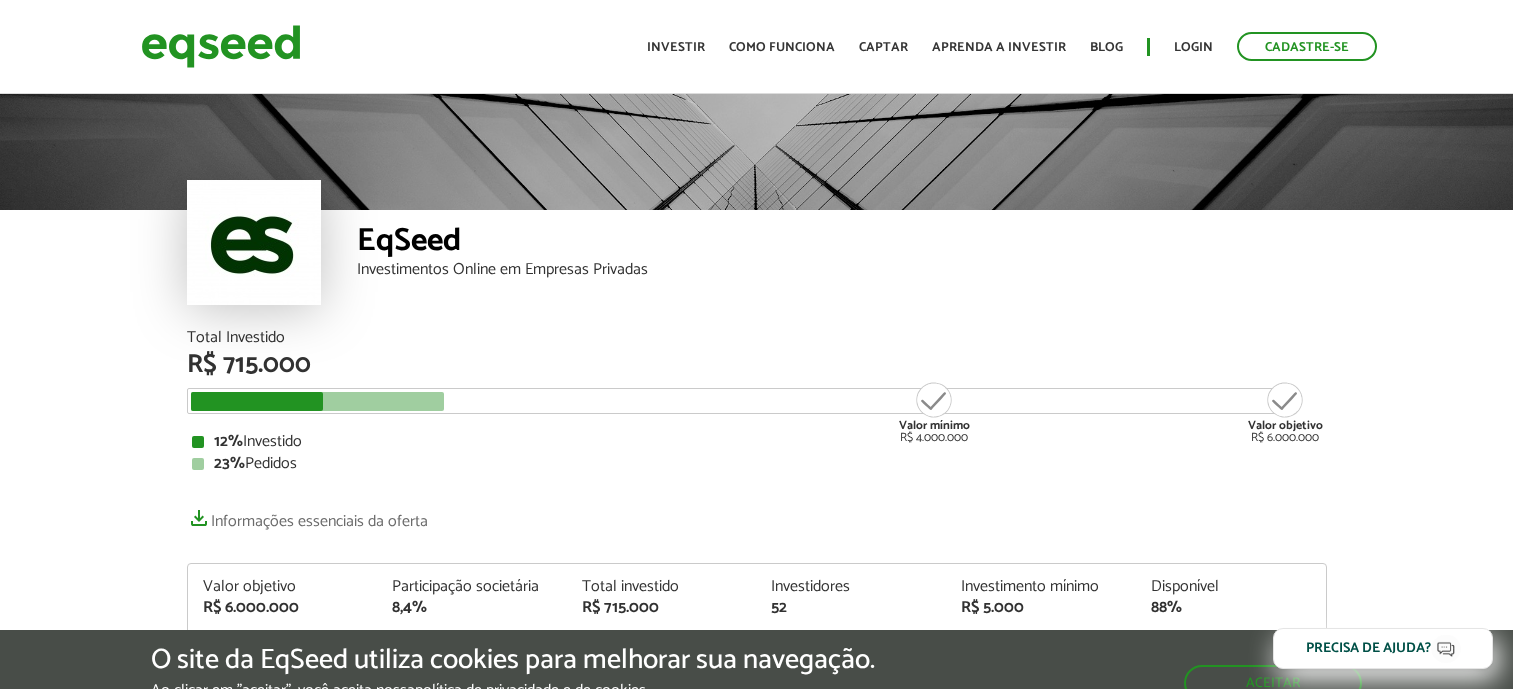 scroll, scrollTop: 0, scrollLeft: 0, axis: both 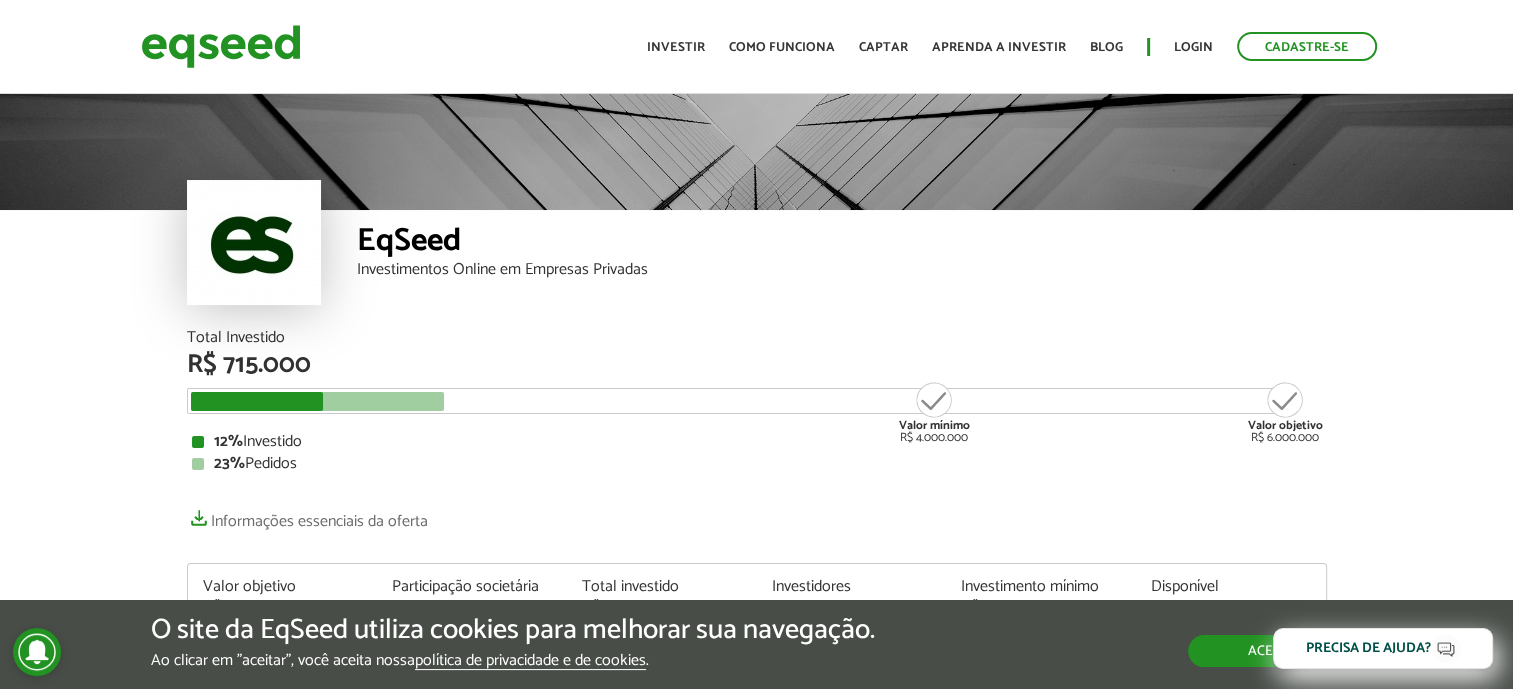 click on "Aceitar" at bounding box center [1275, 651] 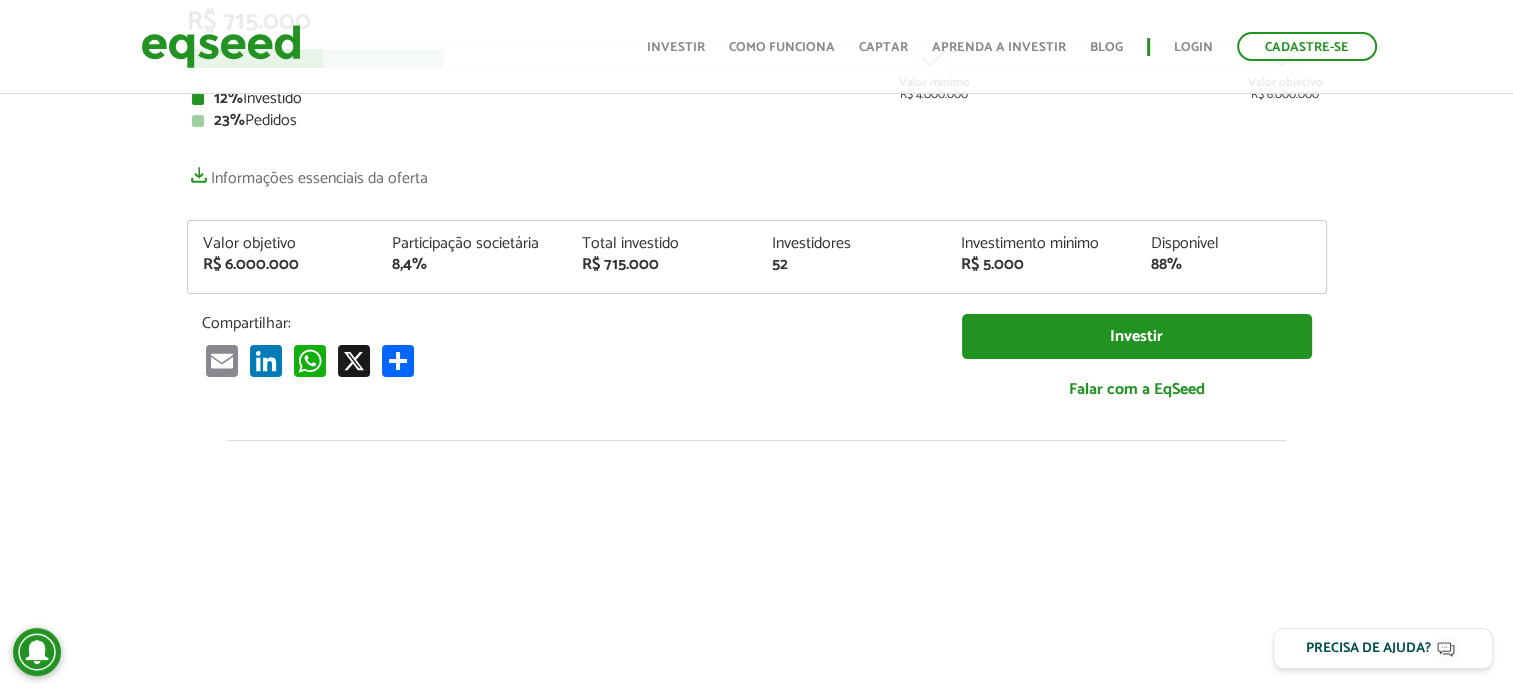 scroll, scrollTop: 344, scrollLeft: 0, axis: vertical 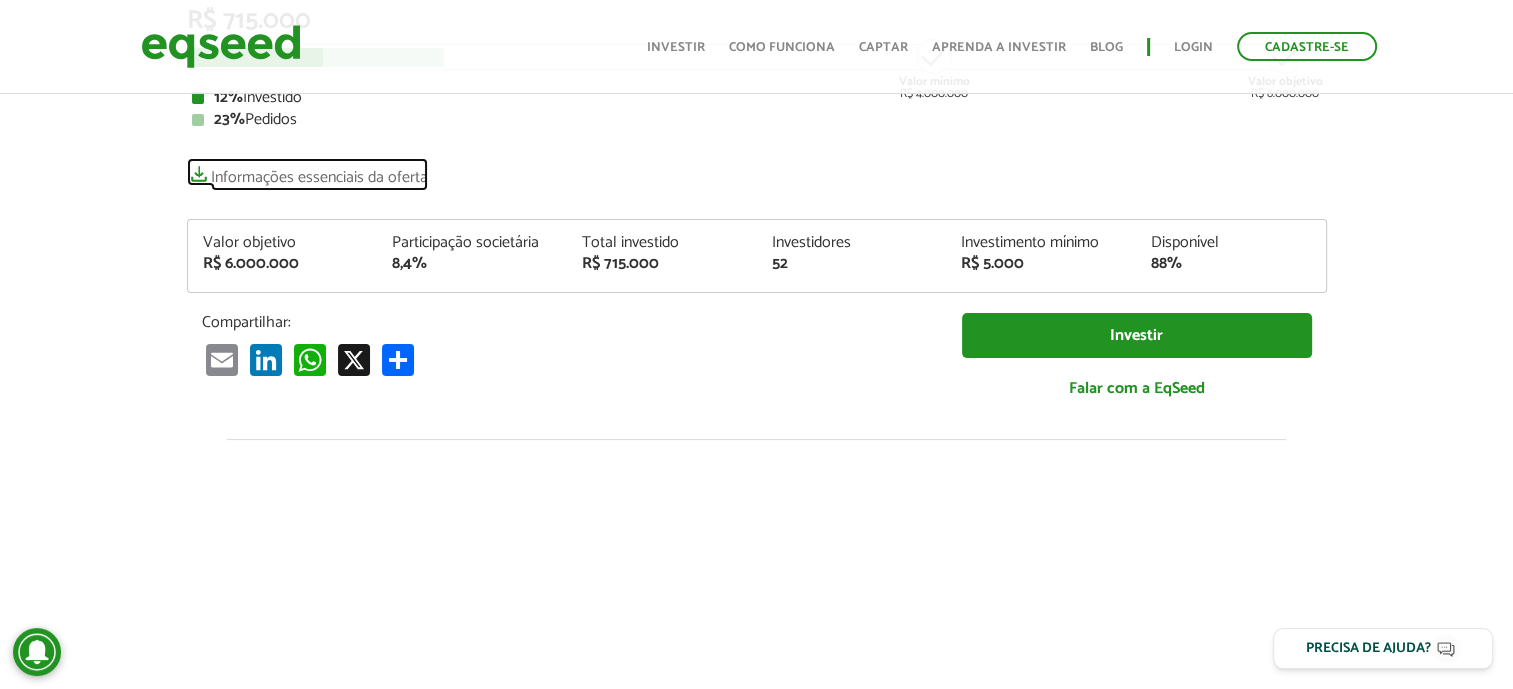 click on "Informações essenciais da oferta" at bounding box center (307, 172) 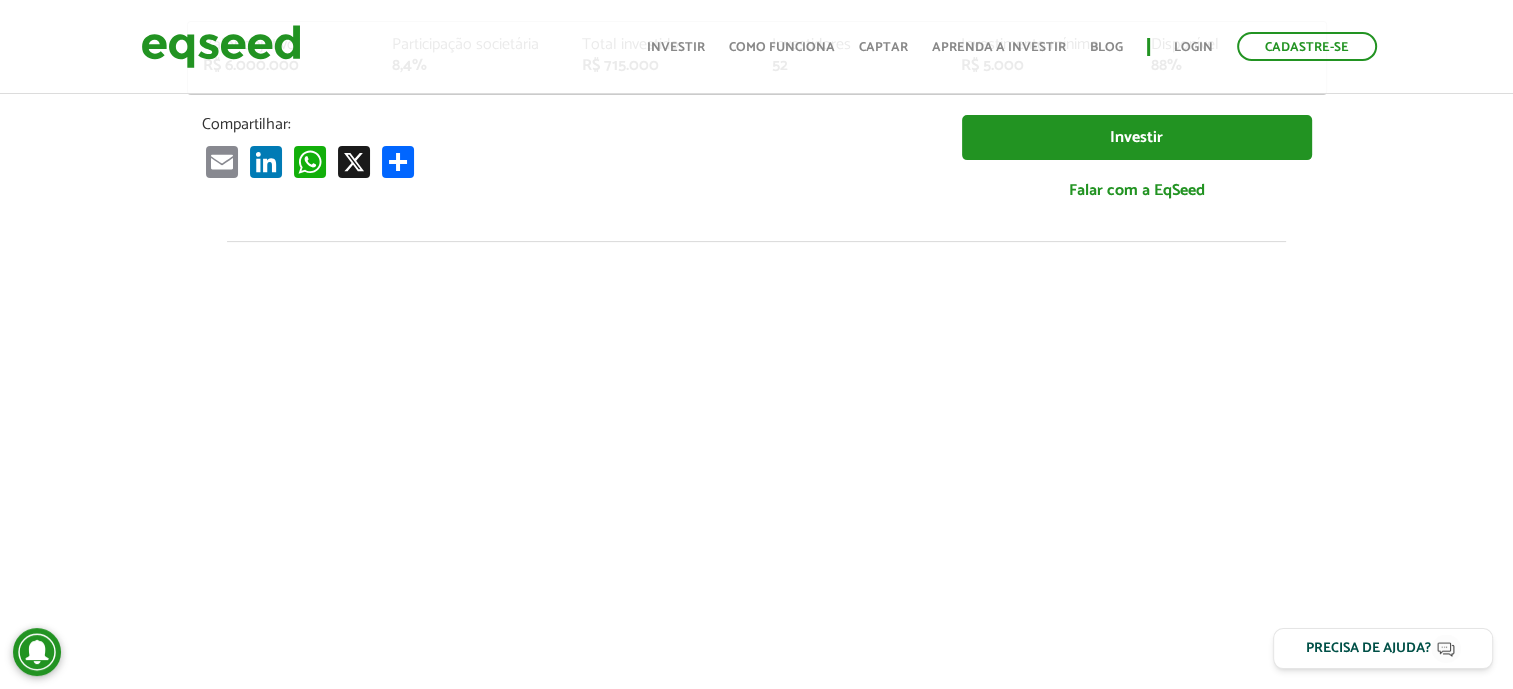 scroll, scrollTop: 540, scrollLeft: 0, axis: vertical 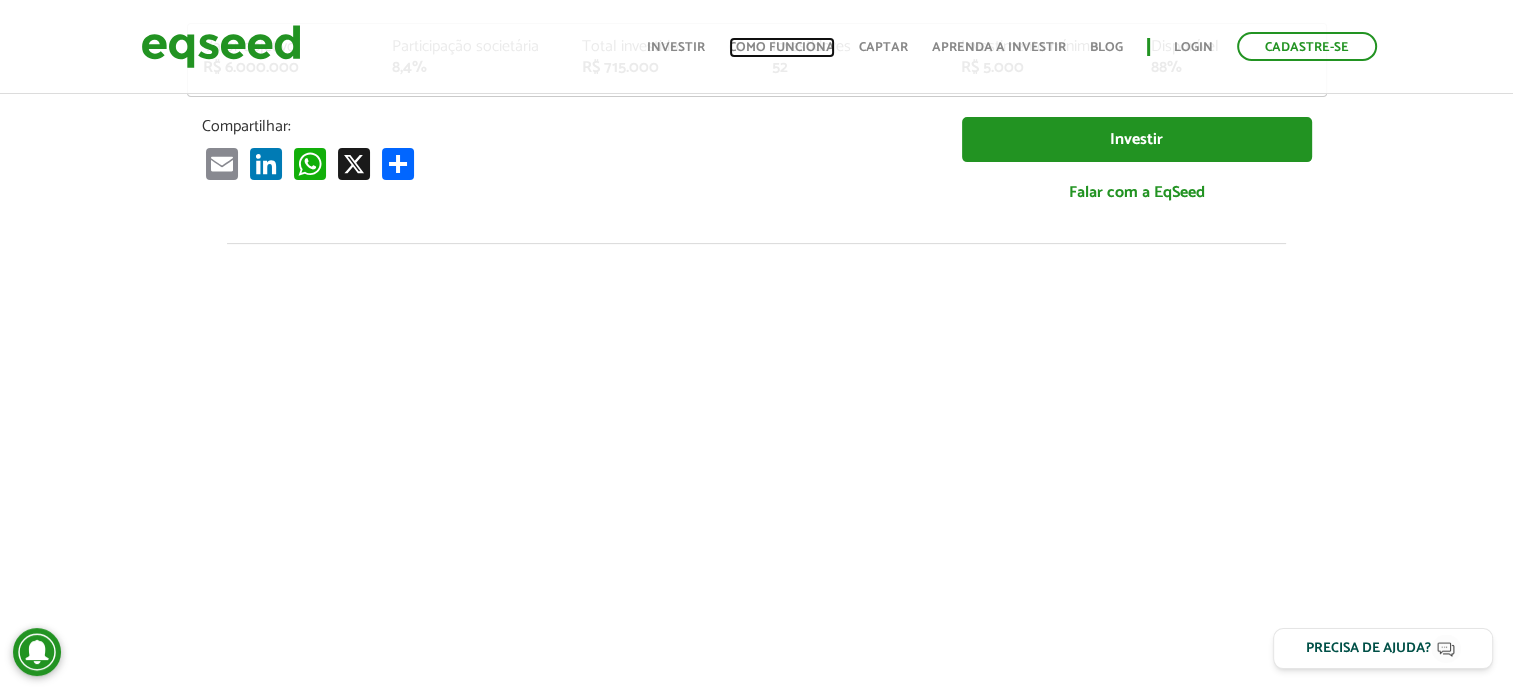 click on "Como funciona" at bounding box center (782, 47) 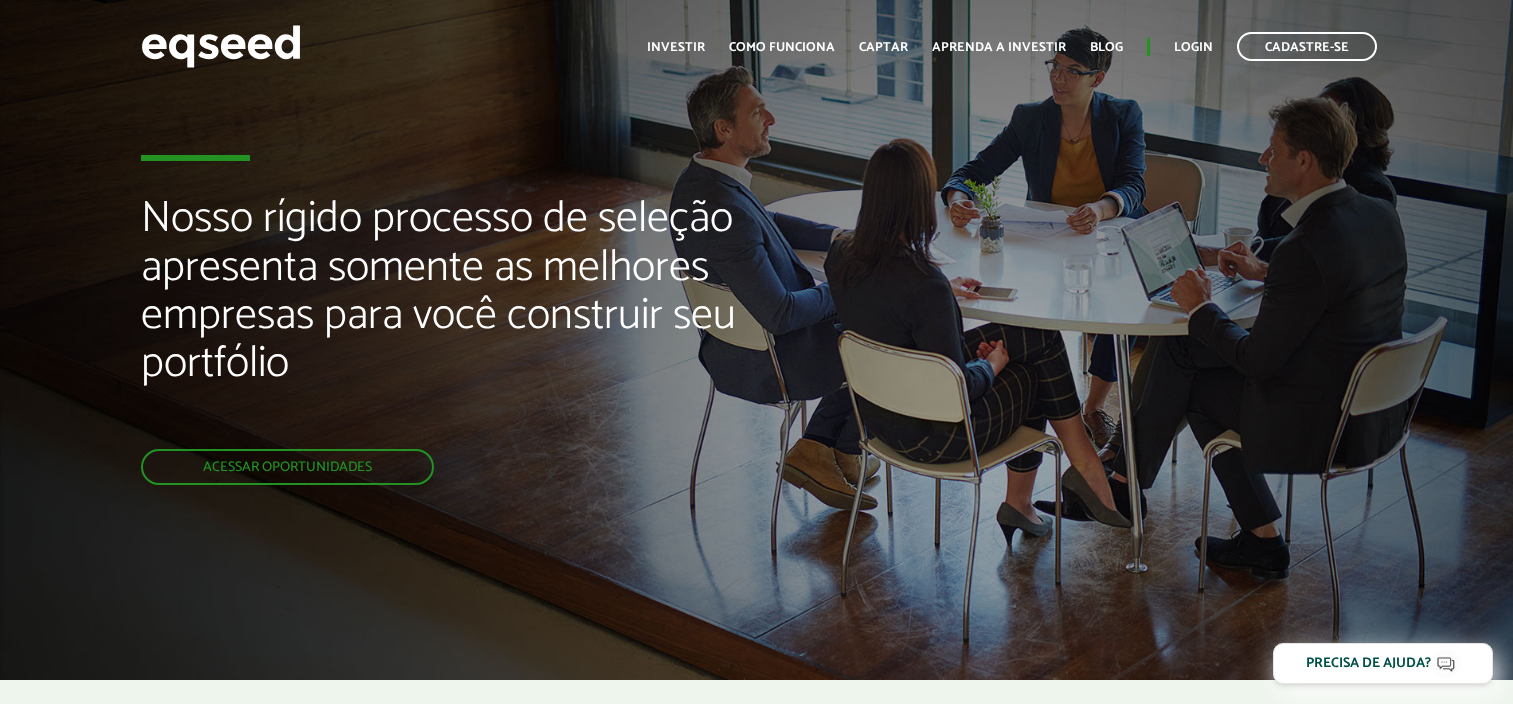 scroll, scrollTop: 0, scrollLeft: 0, axis: both 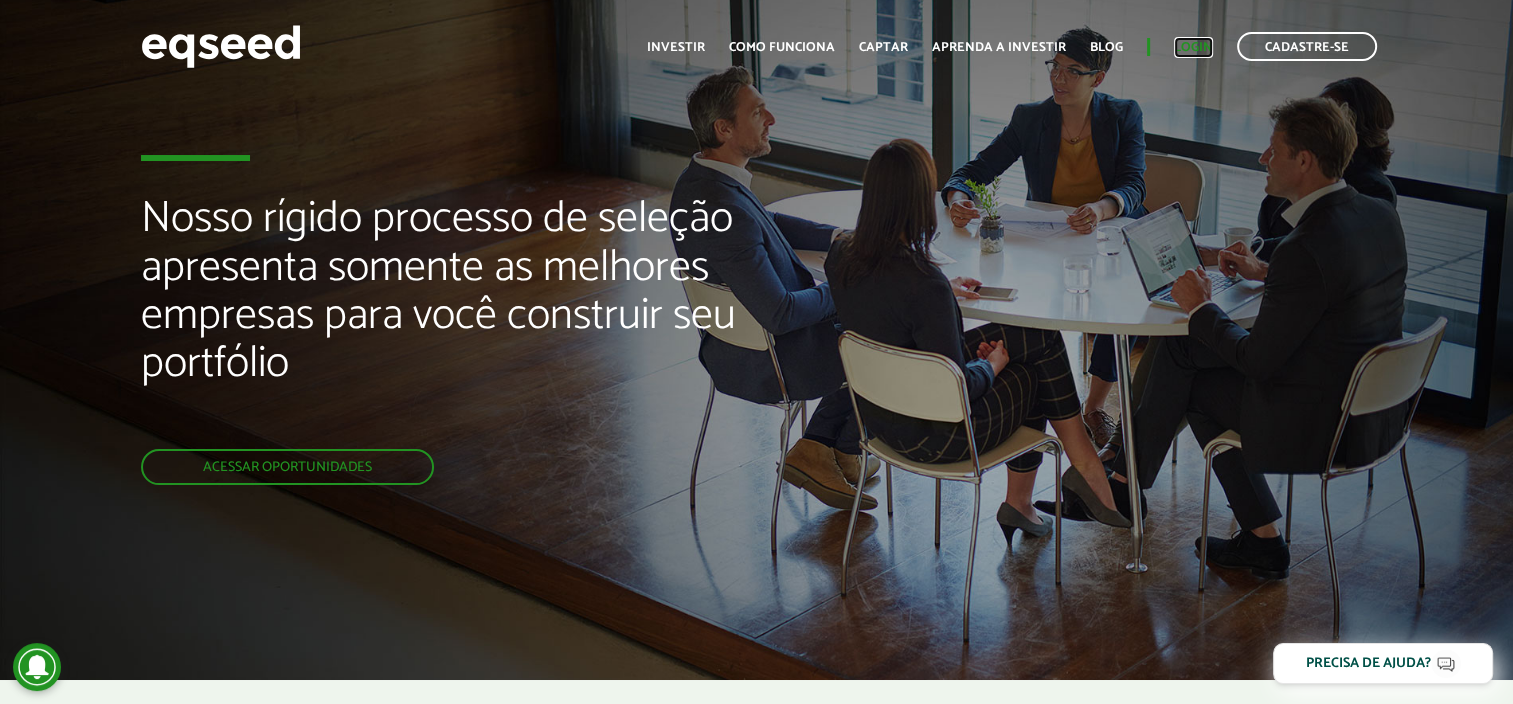 click on "Login" at bounding box center (1193, 47) 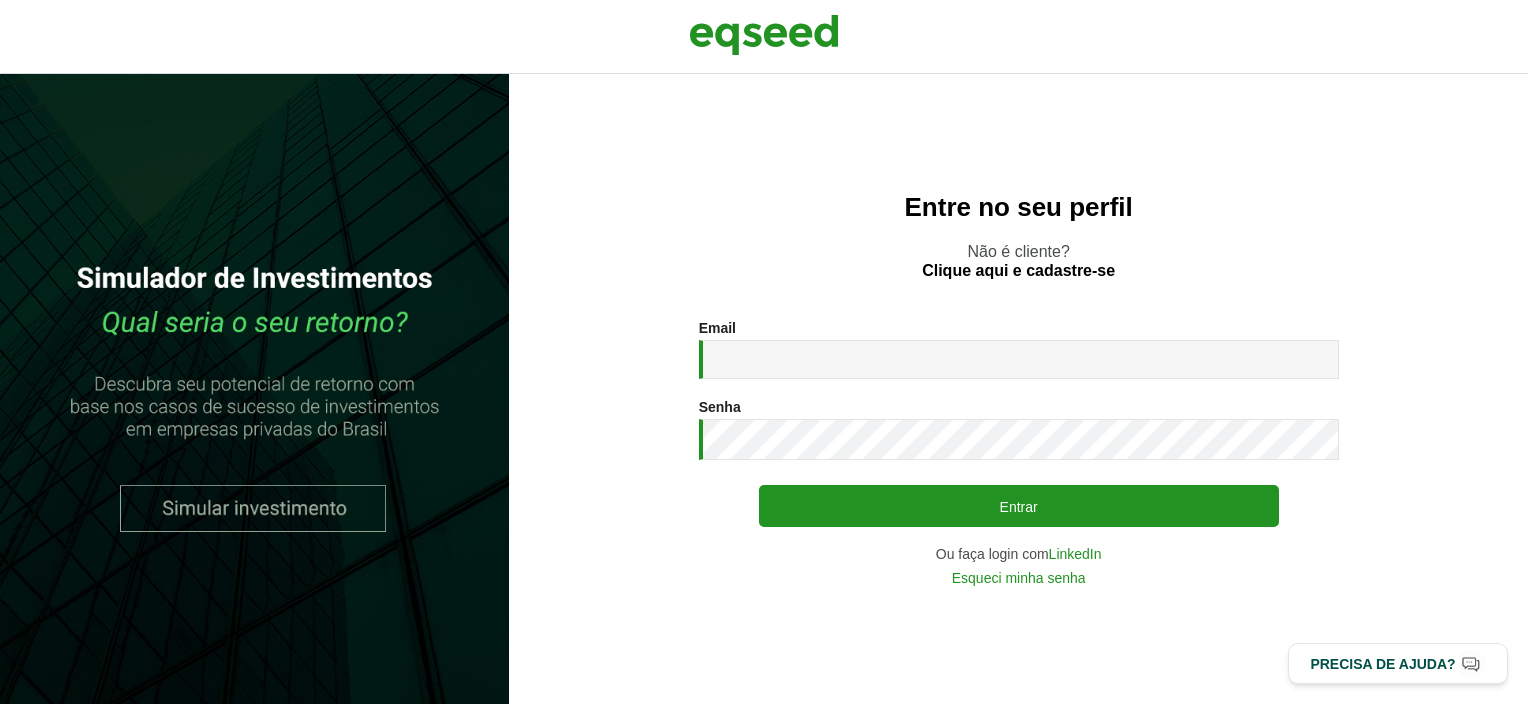 scroll, scrollTop: 0, scrollLeft: 0, axis: both 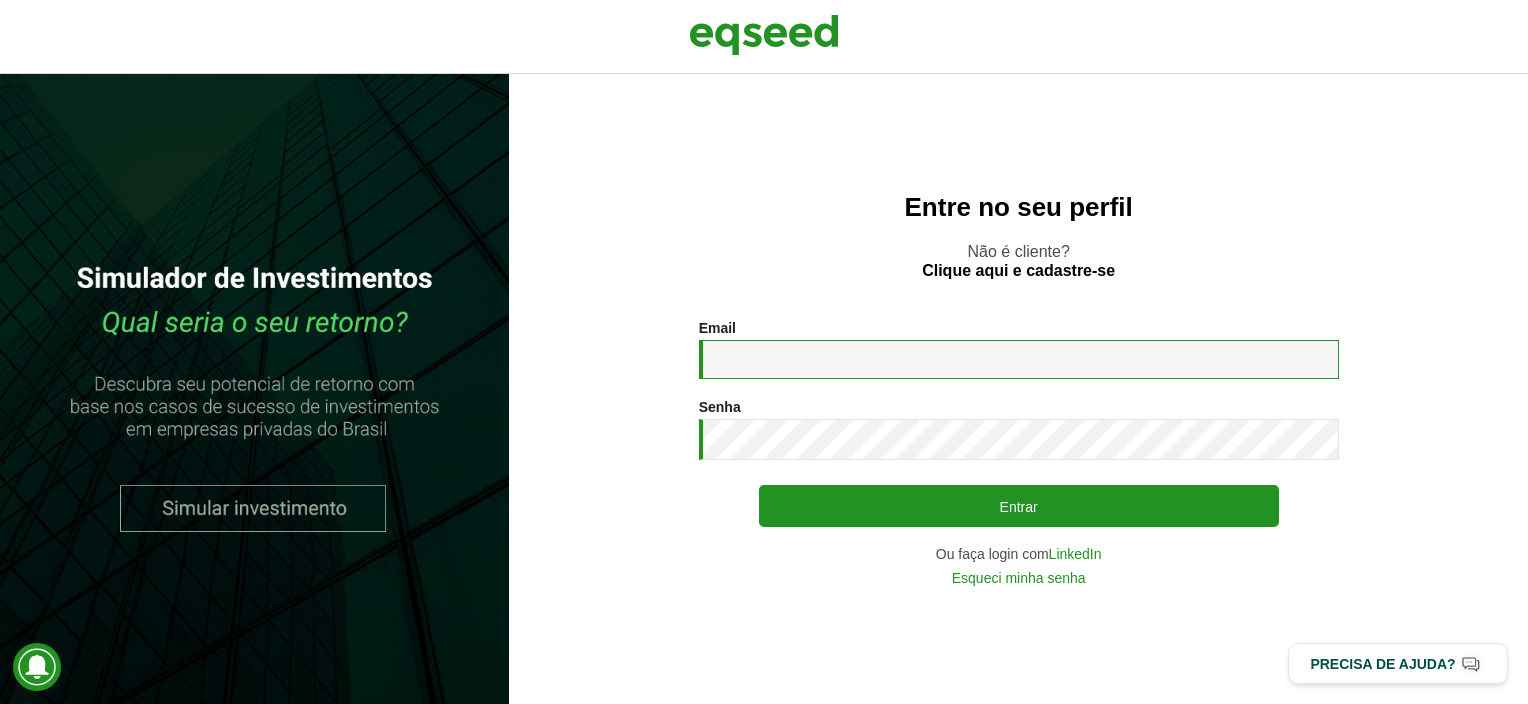 click on "Email  *" at bounding box center [1019, 359] 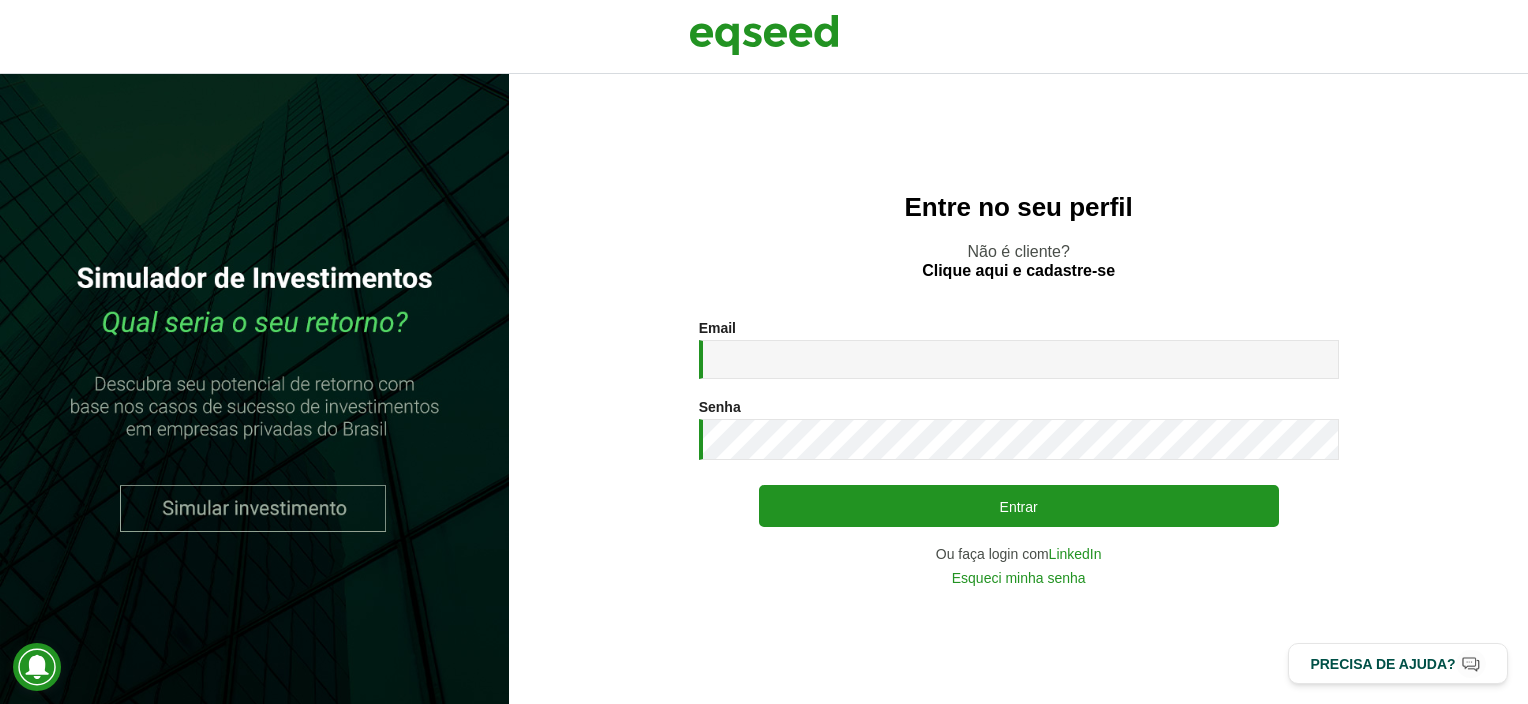 click on "Não é cliente? Clique aqui e cadastre-se" at bounding box center (1018, 261) 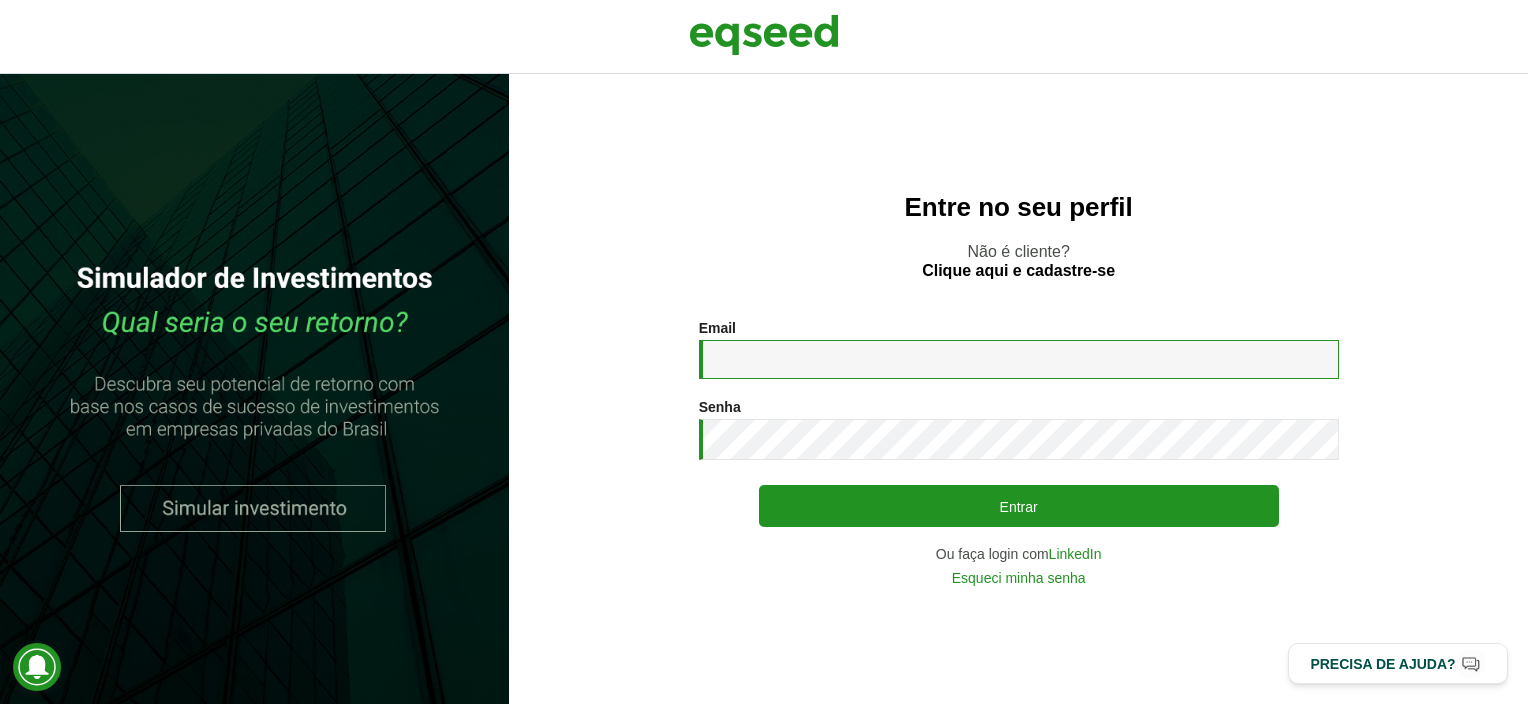 click on "Email  *" at bounding box center [1019, 359] 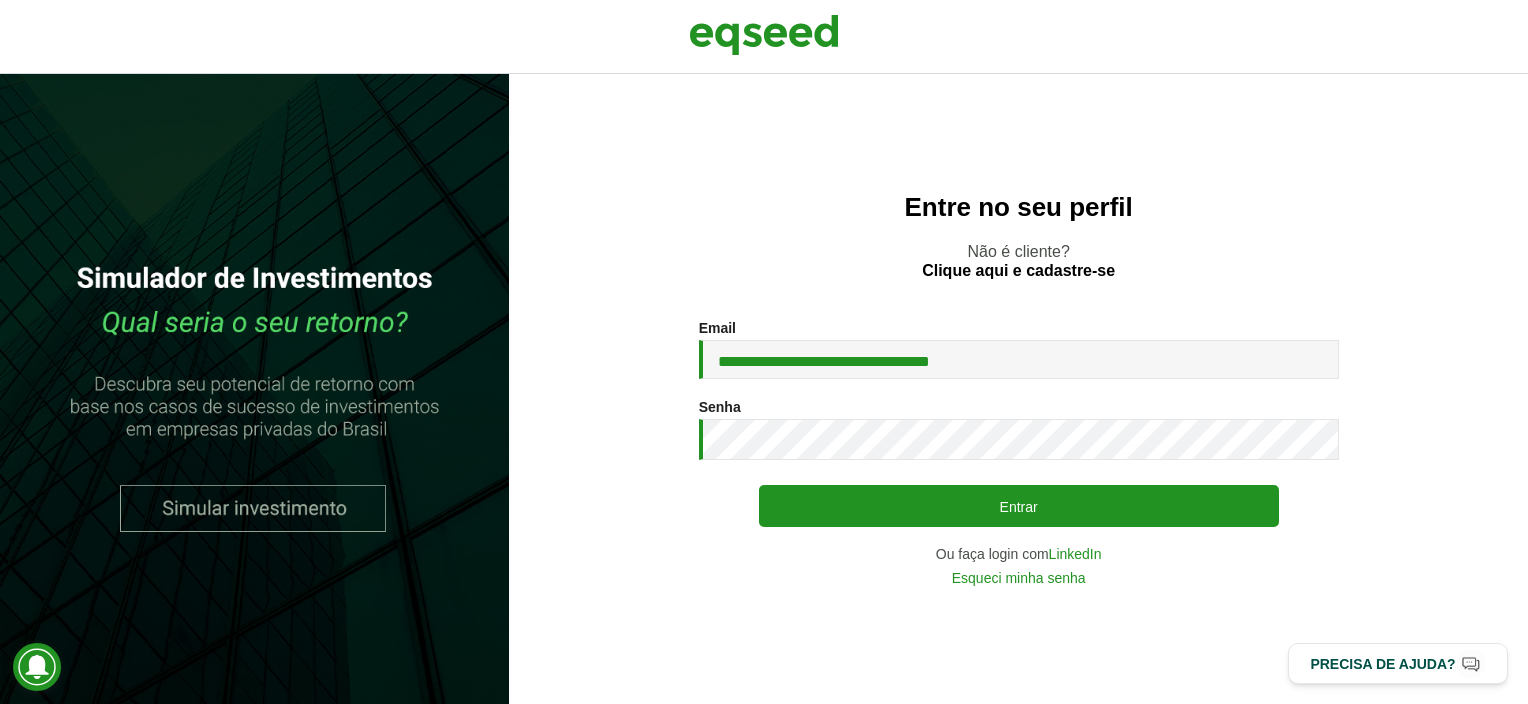 click on "Senha  *
Digite a senha que será usada em conjunto com seu e-mail." at bounding box center [1019, 429] 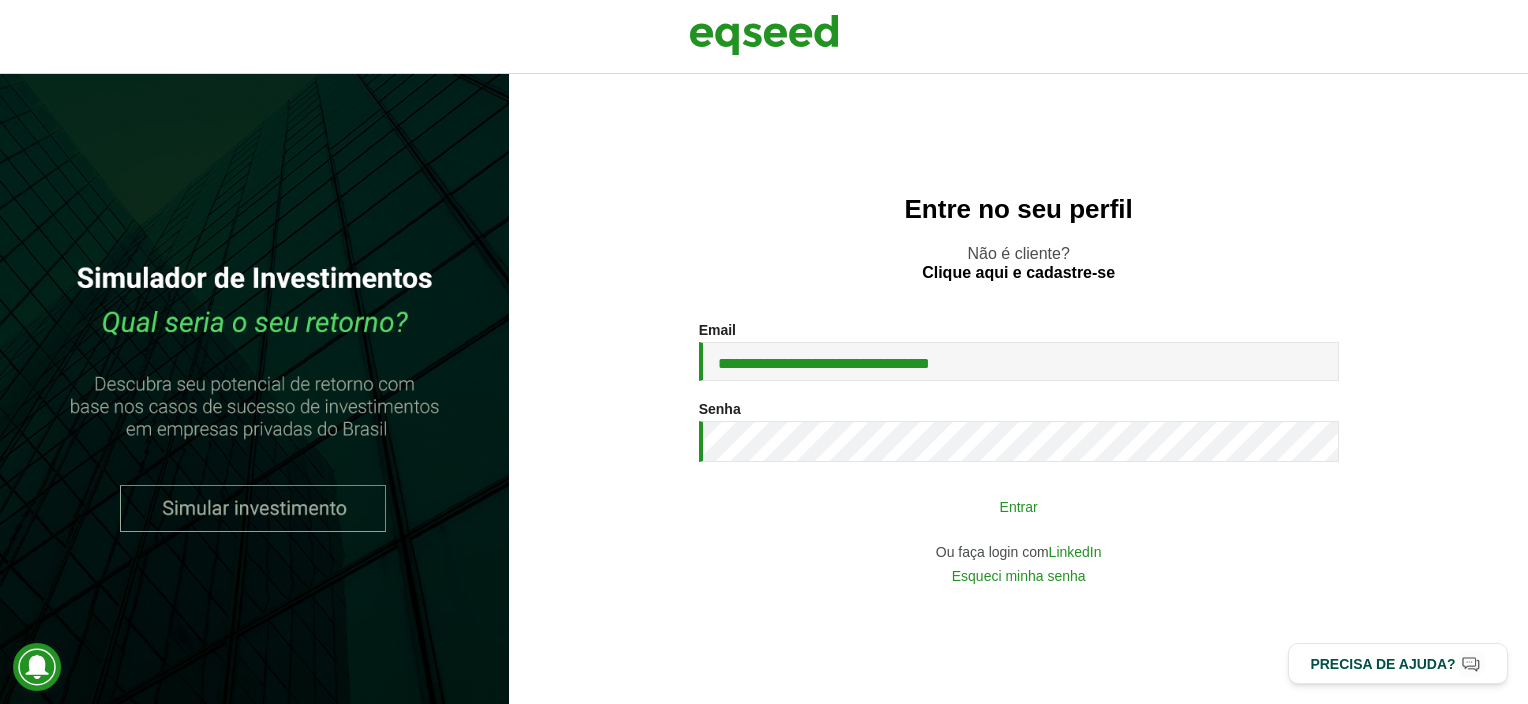 click on "Entrar" at bounding box center [1019, 506] 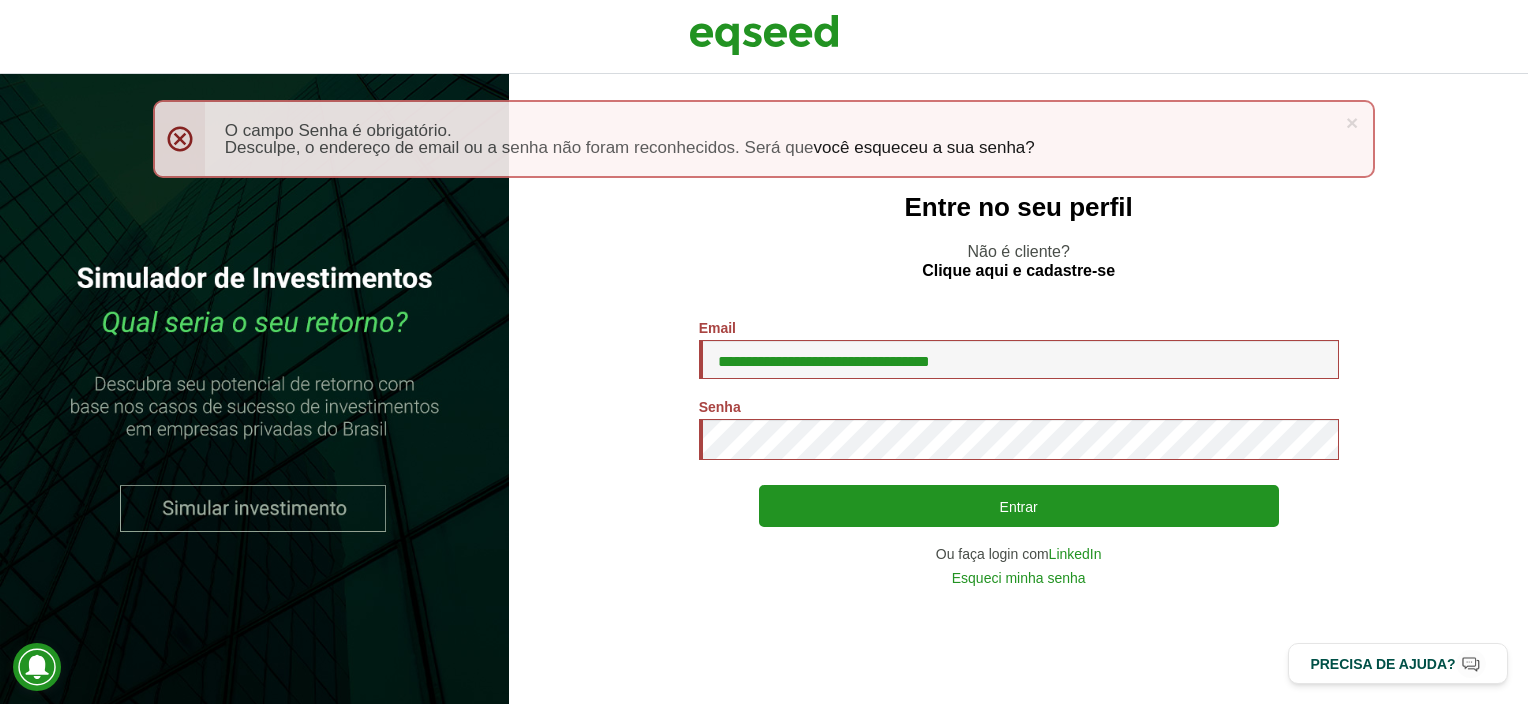 scroll, scrollTop: 0, scrollLeft: 0, axis: both 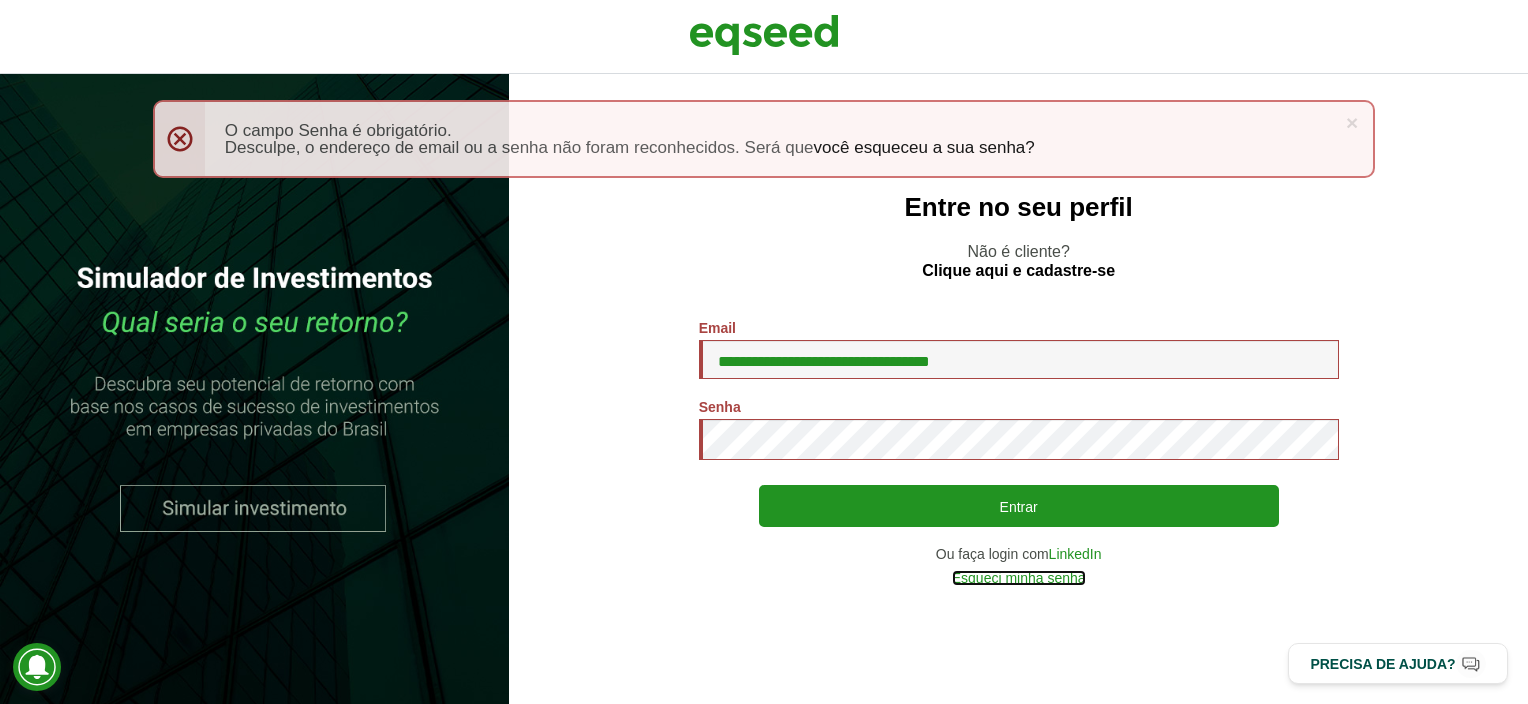 click on "Esqueci minha senha" at bounding box center (1019, 578) 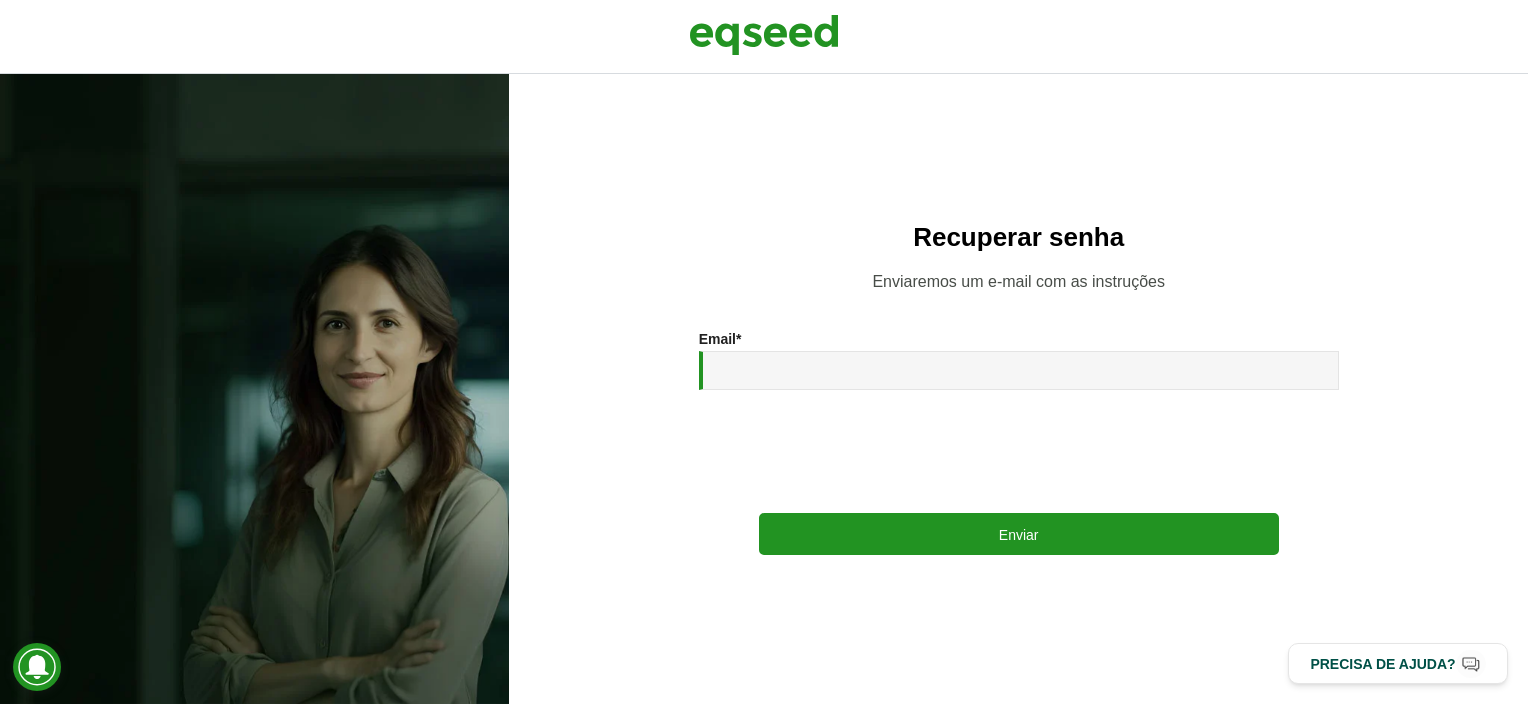 scroll, scrollTop: 0, scrollLeft: 0, axis: both 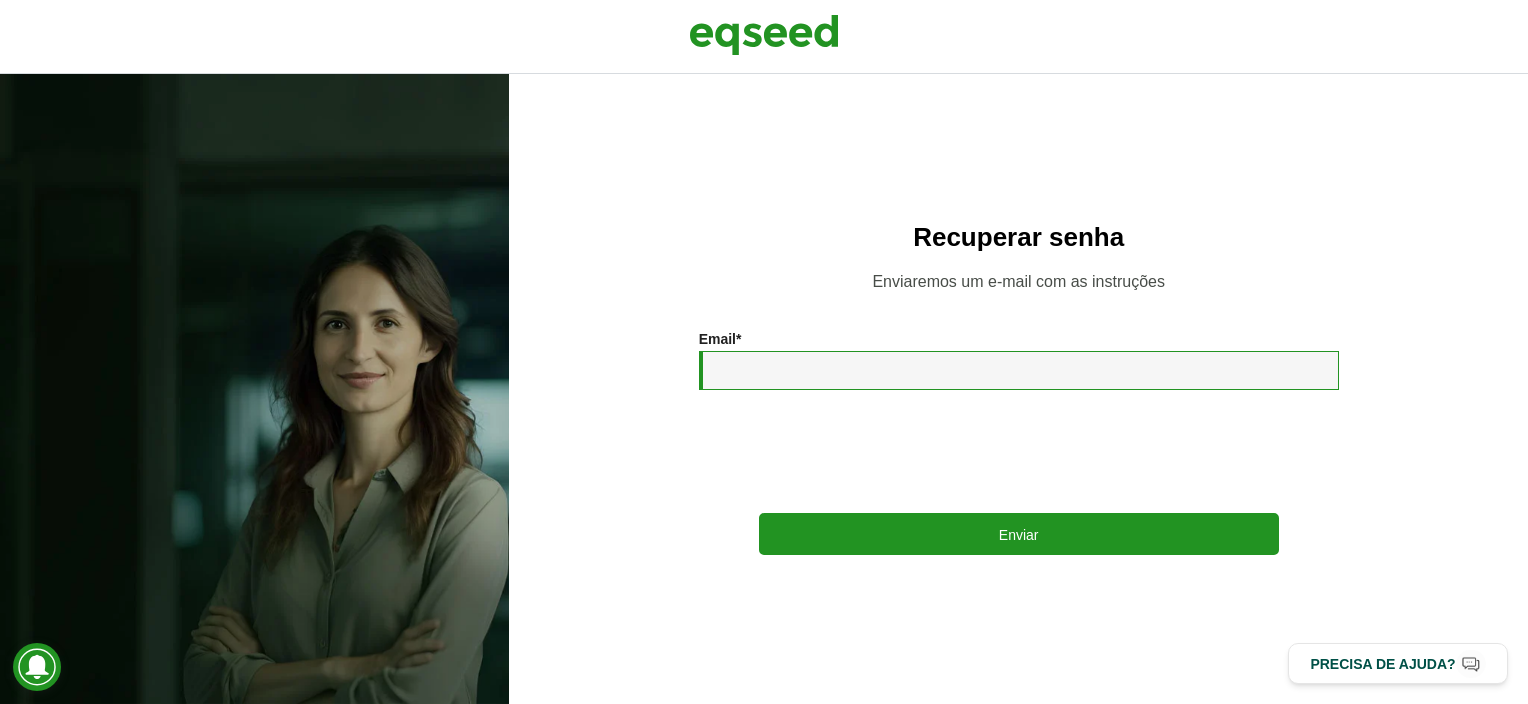 click on "Email  *" at bounding box center [1019, 370] 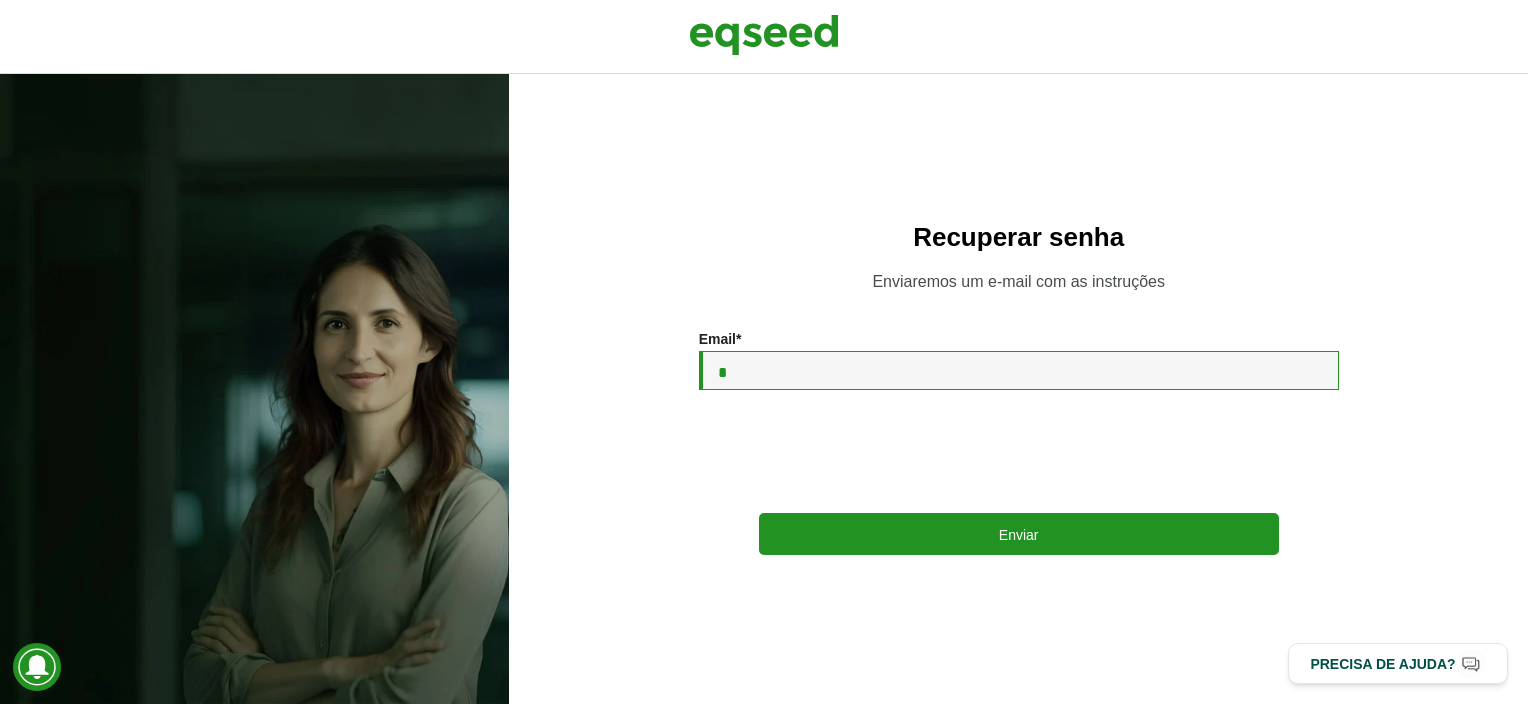 type on "**********" 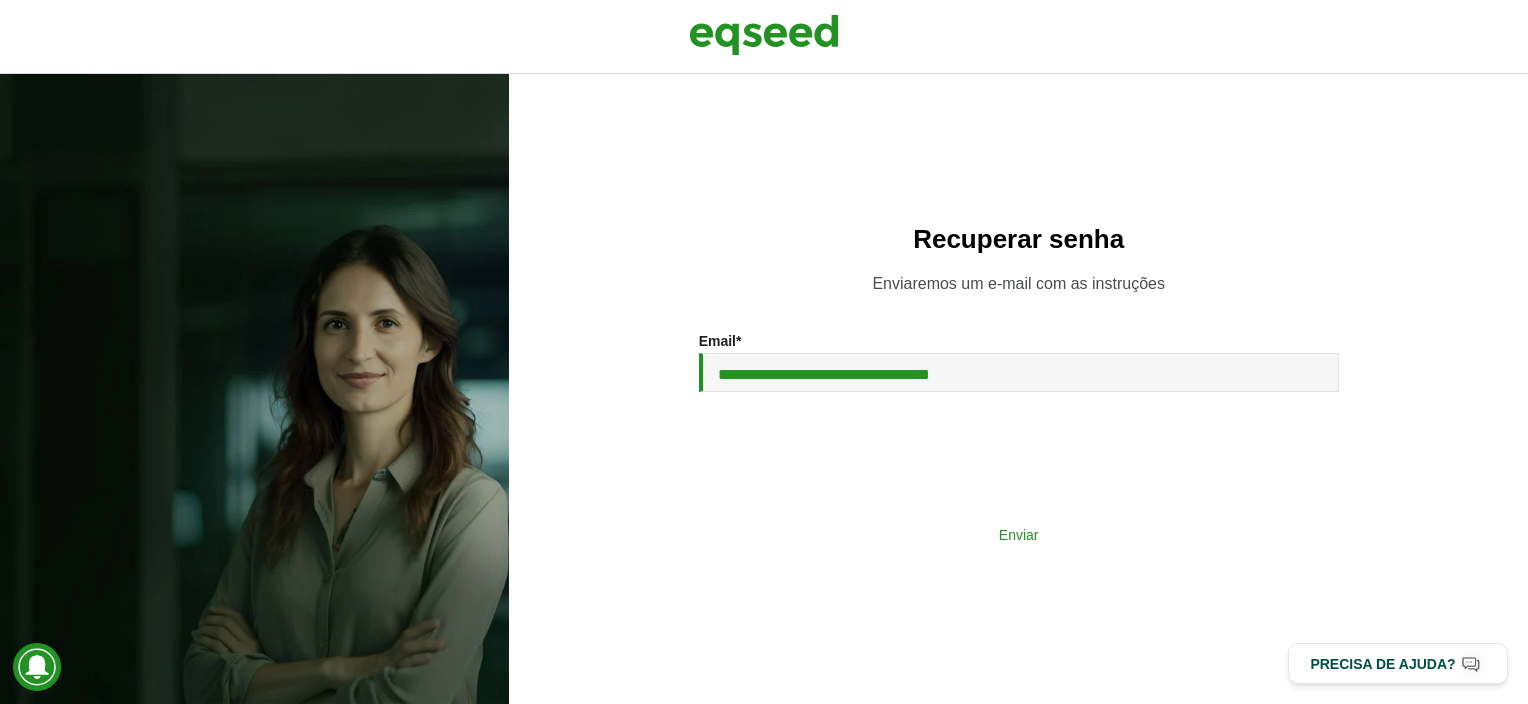 click on "Enviar" at bounding box center (1019, 534) 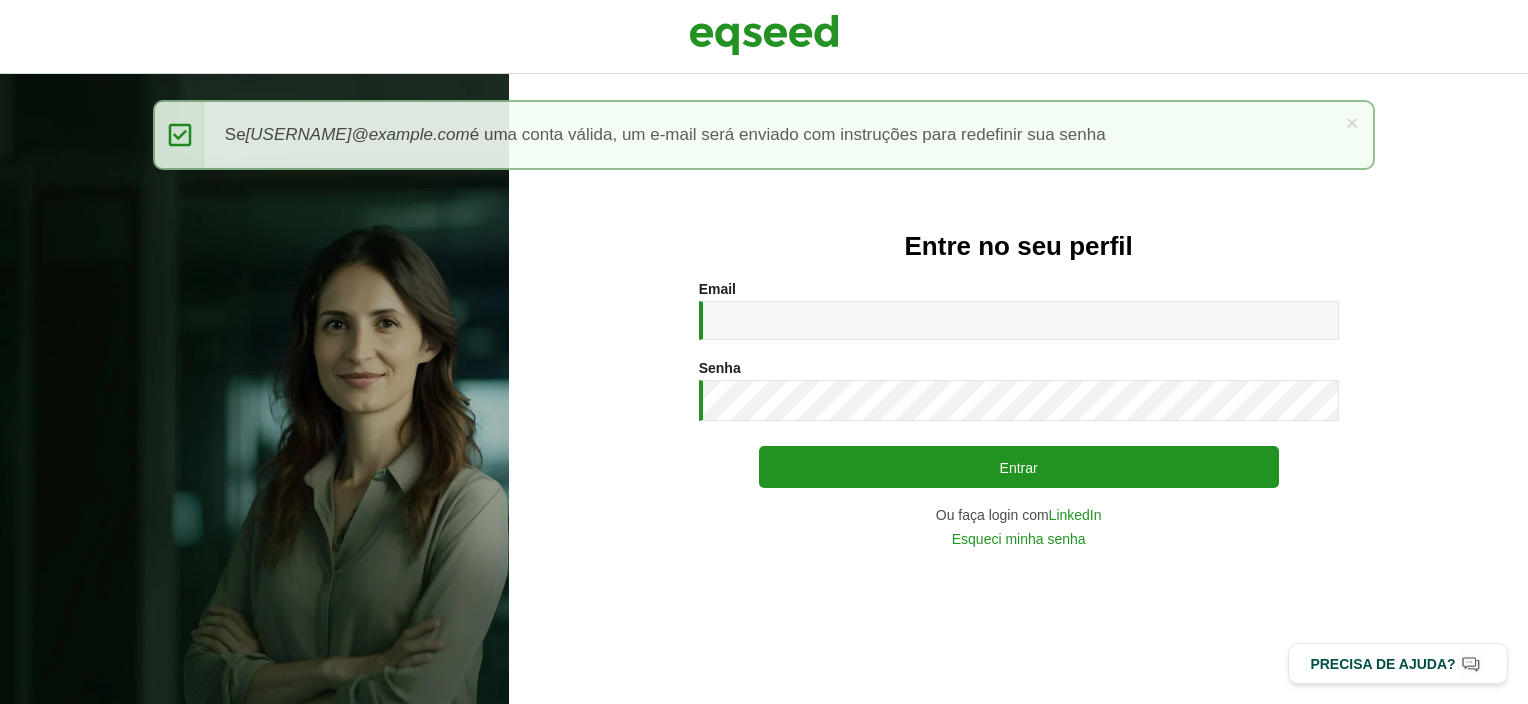 scroll, scrollTop: 0, scrollLeft: 0, axis: both 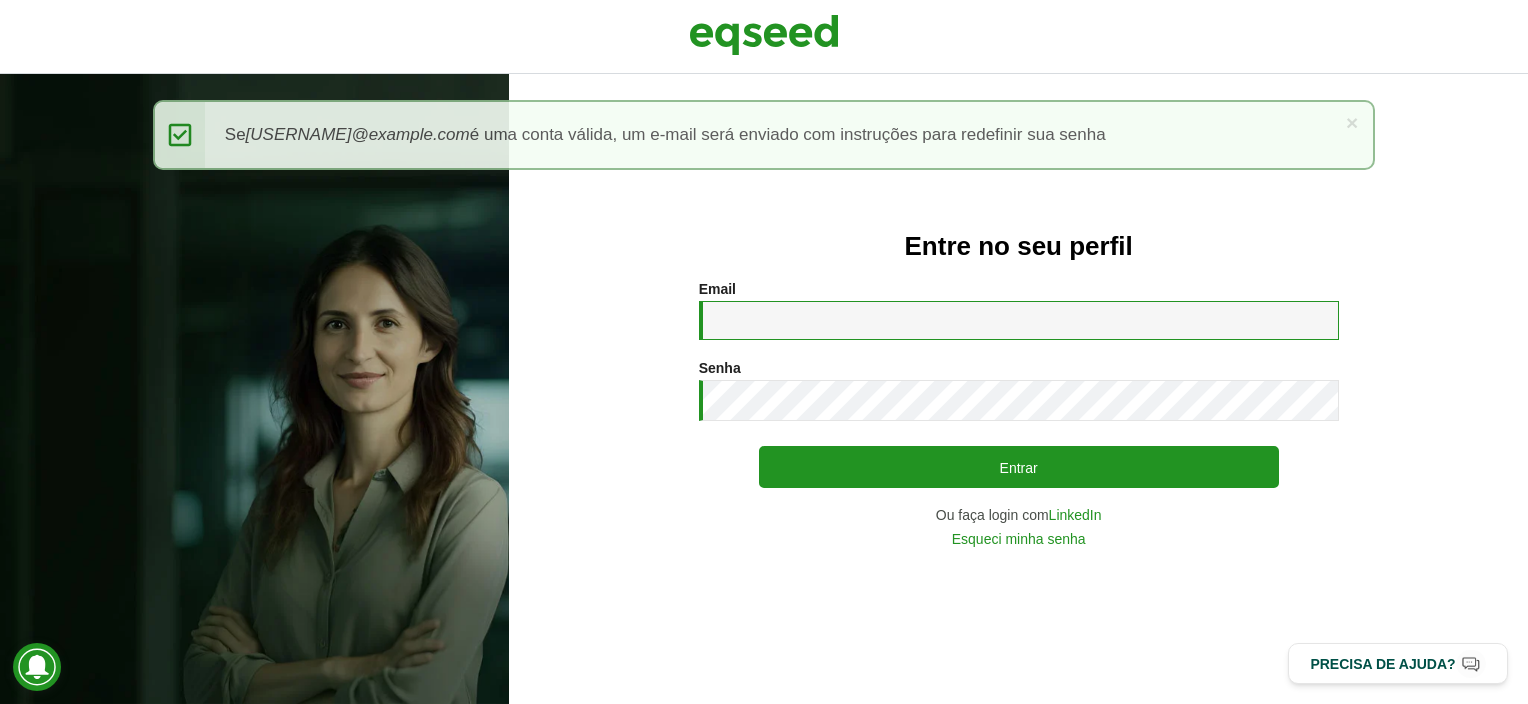click on "Email  *" at bounding box center [1019, 320] 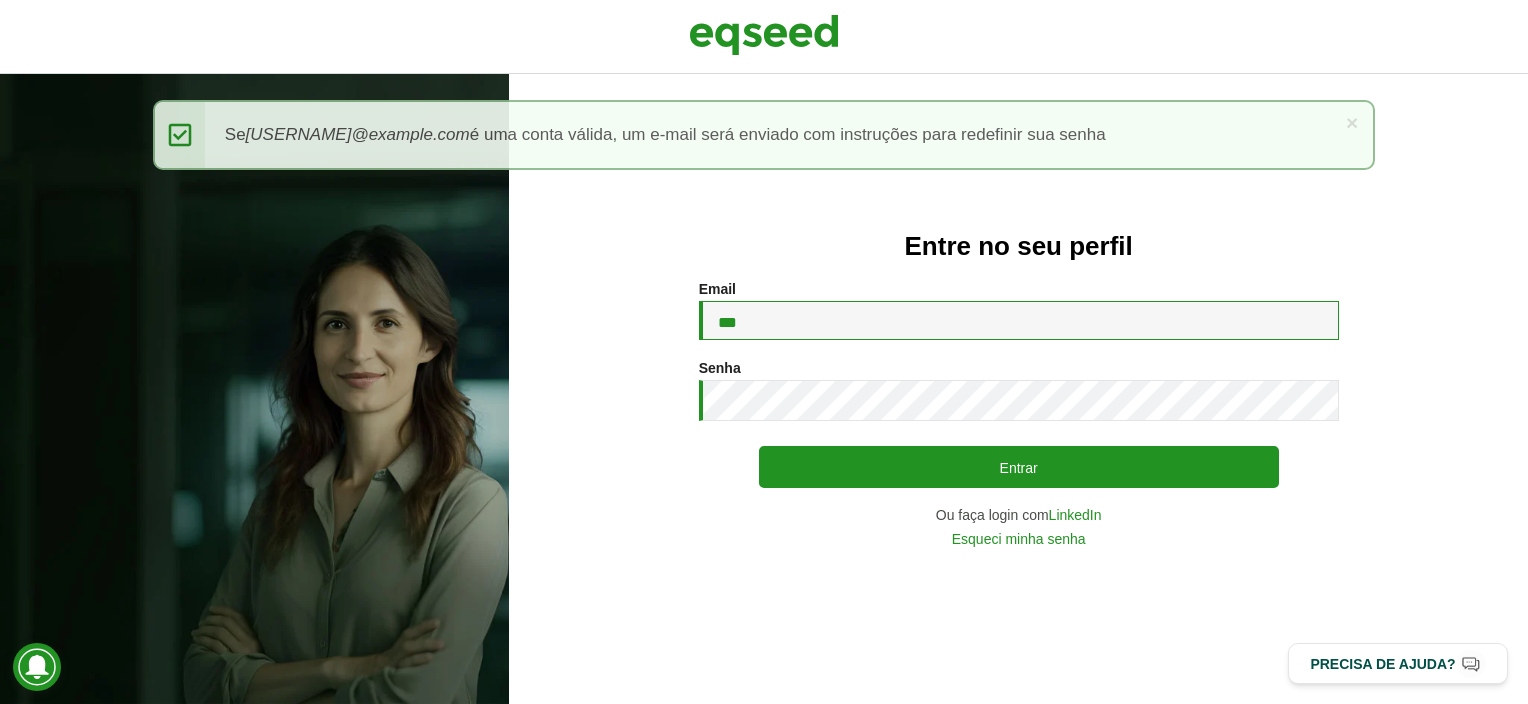 type on "**********" 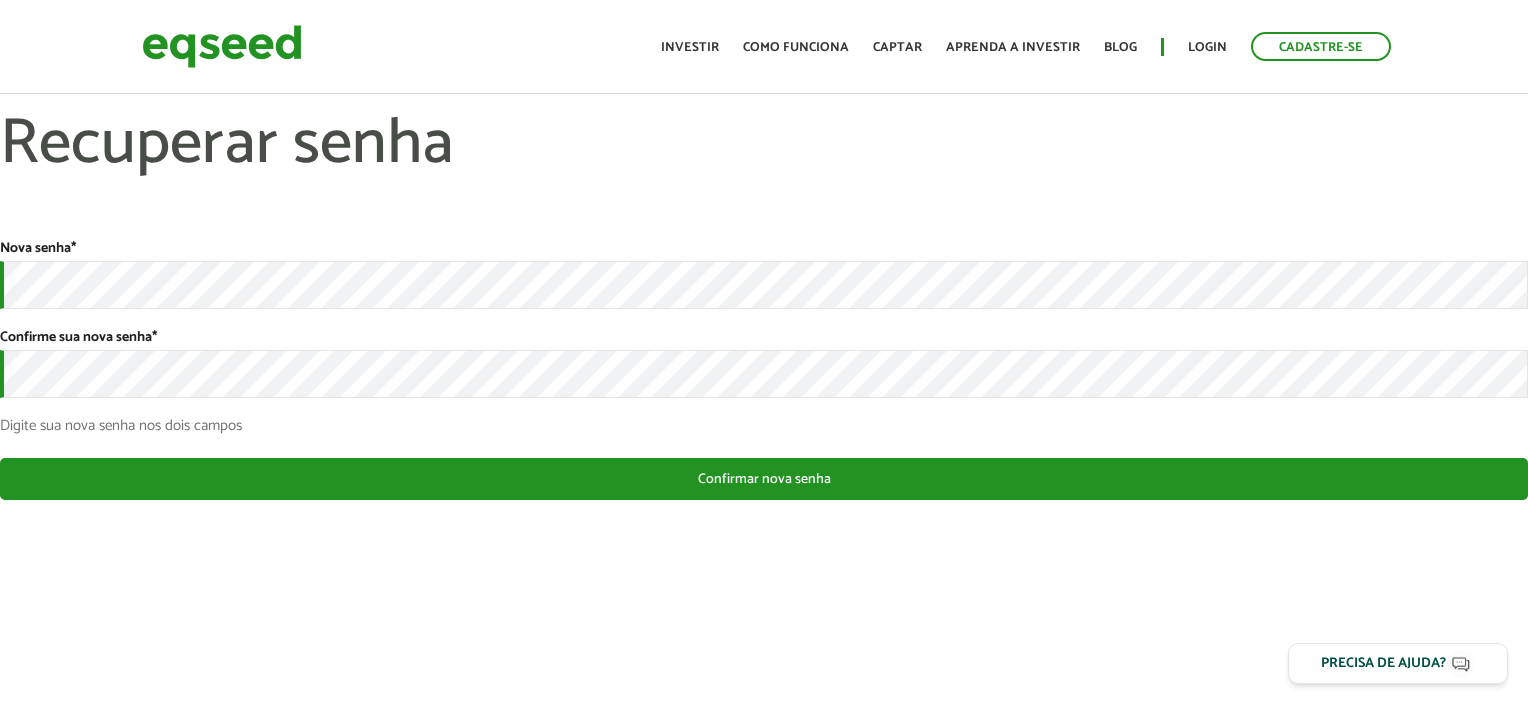 scroll, scrollTop: 0, scrollLeft: 0, axis: both 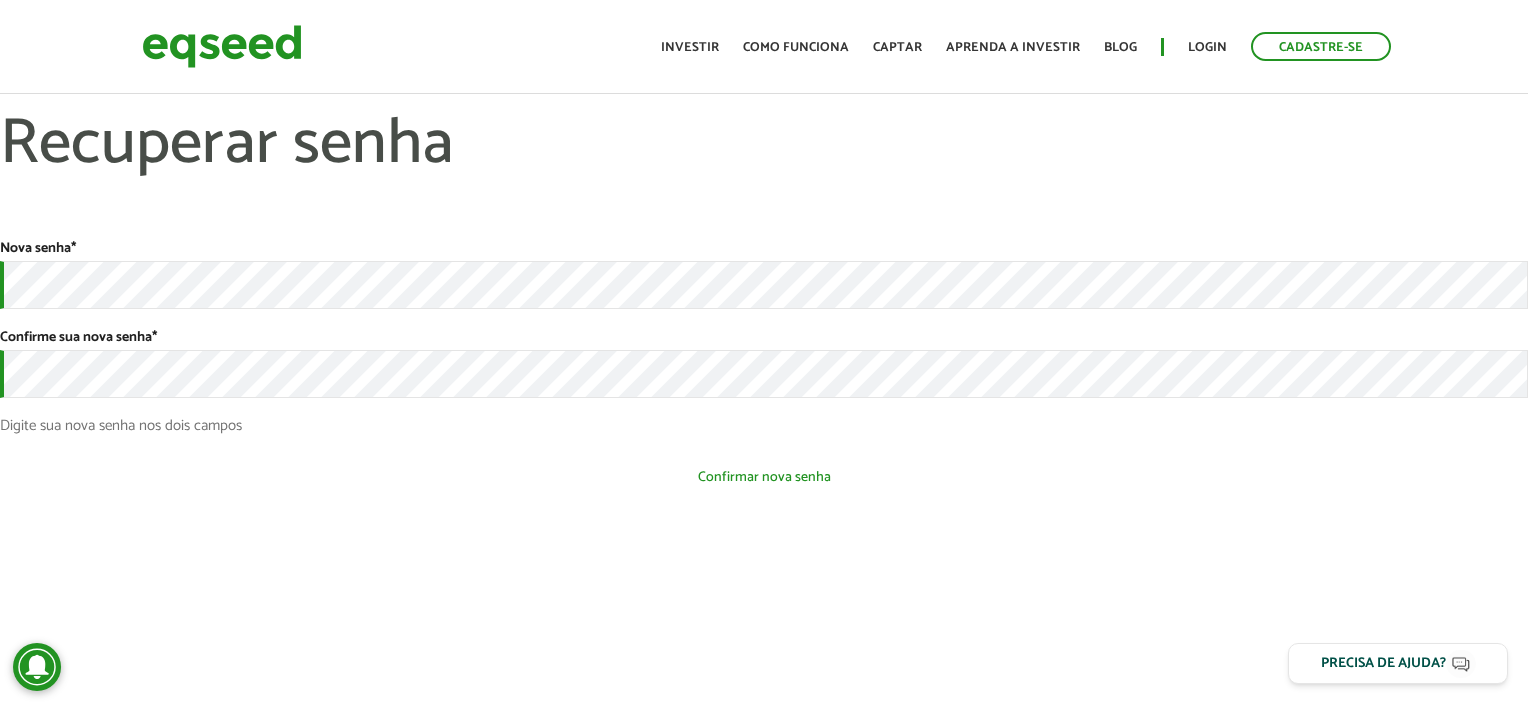 click on "Confirmar nova senha" at bounding box center [764, 477] 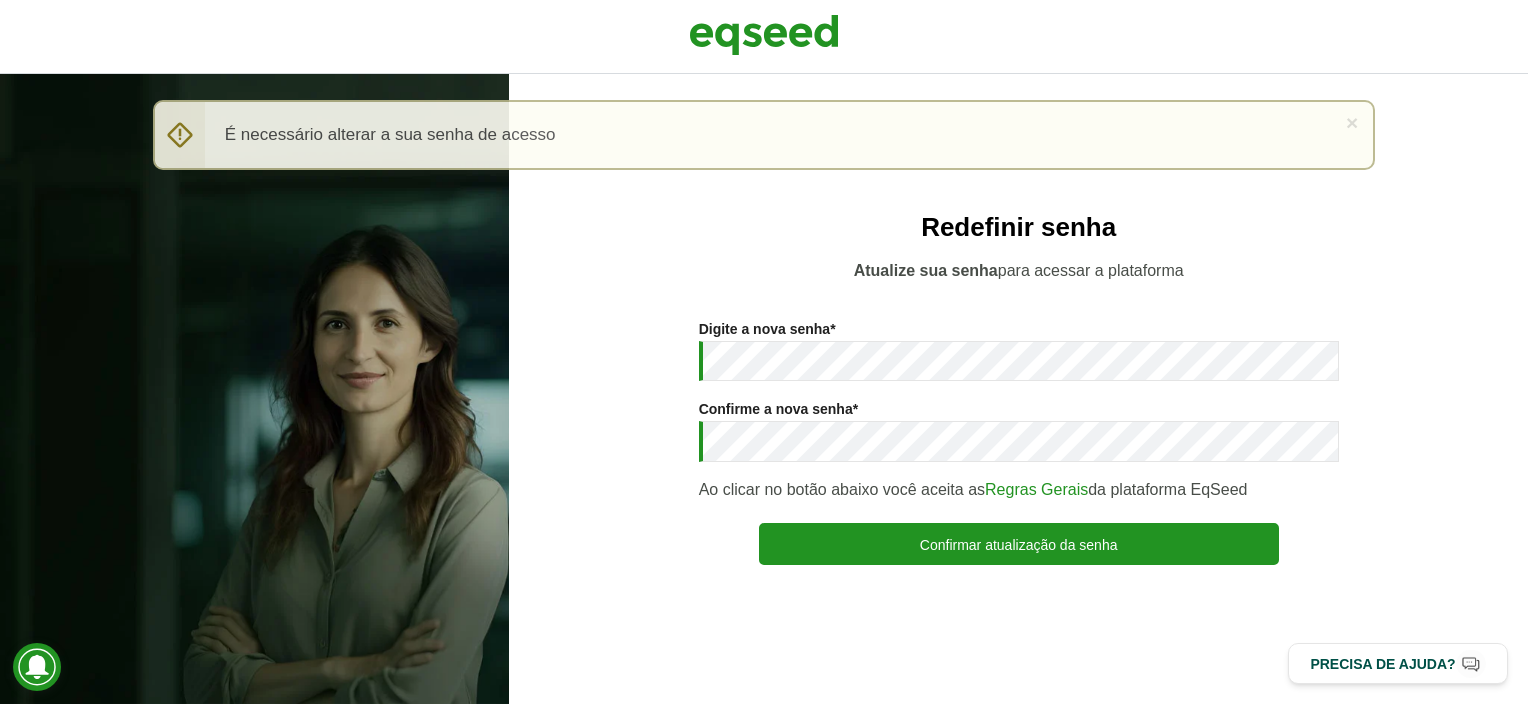 scroll, scrollTop: 0, scrollLeft: 0, axis: both 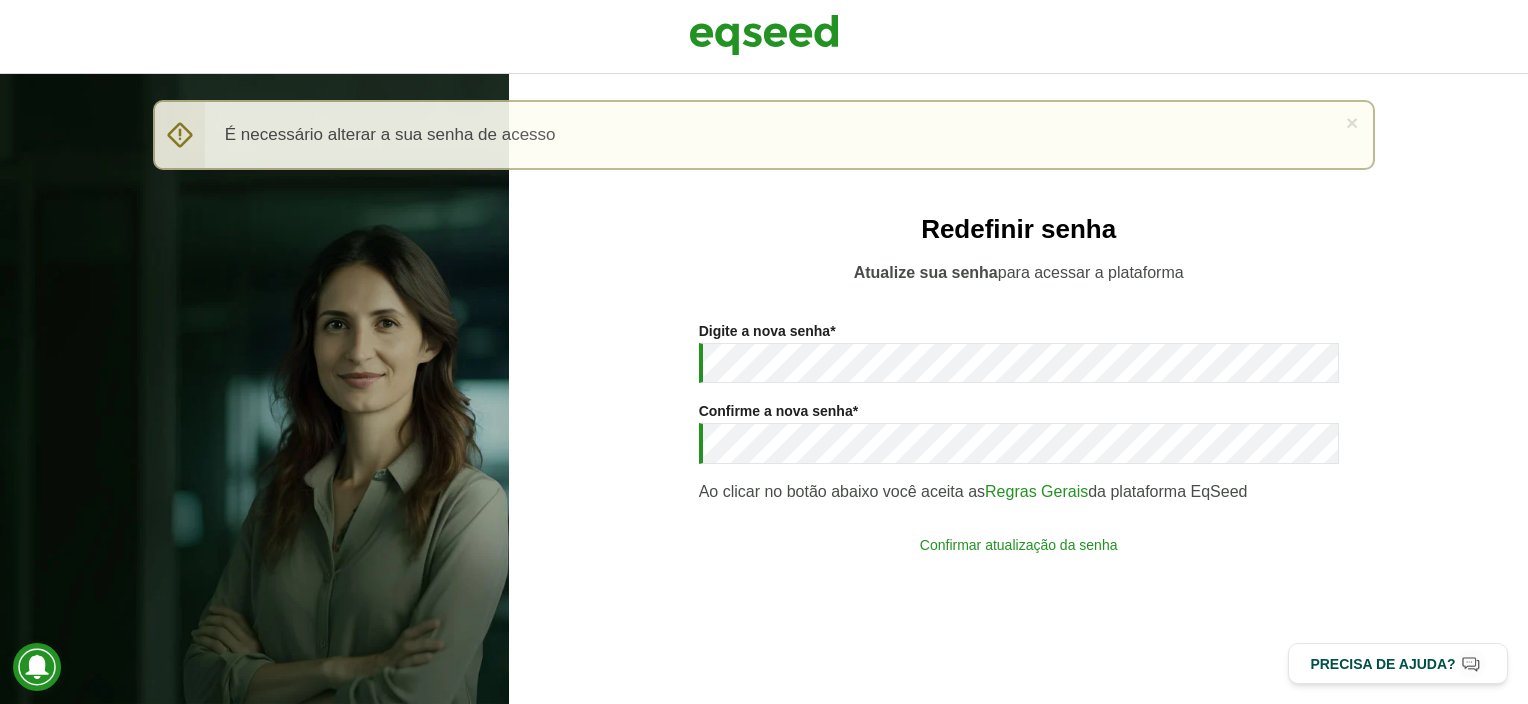 click on "Confirmar atualização da senha" at bounding box center [1019, 544] 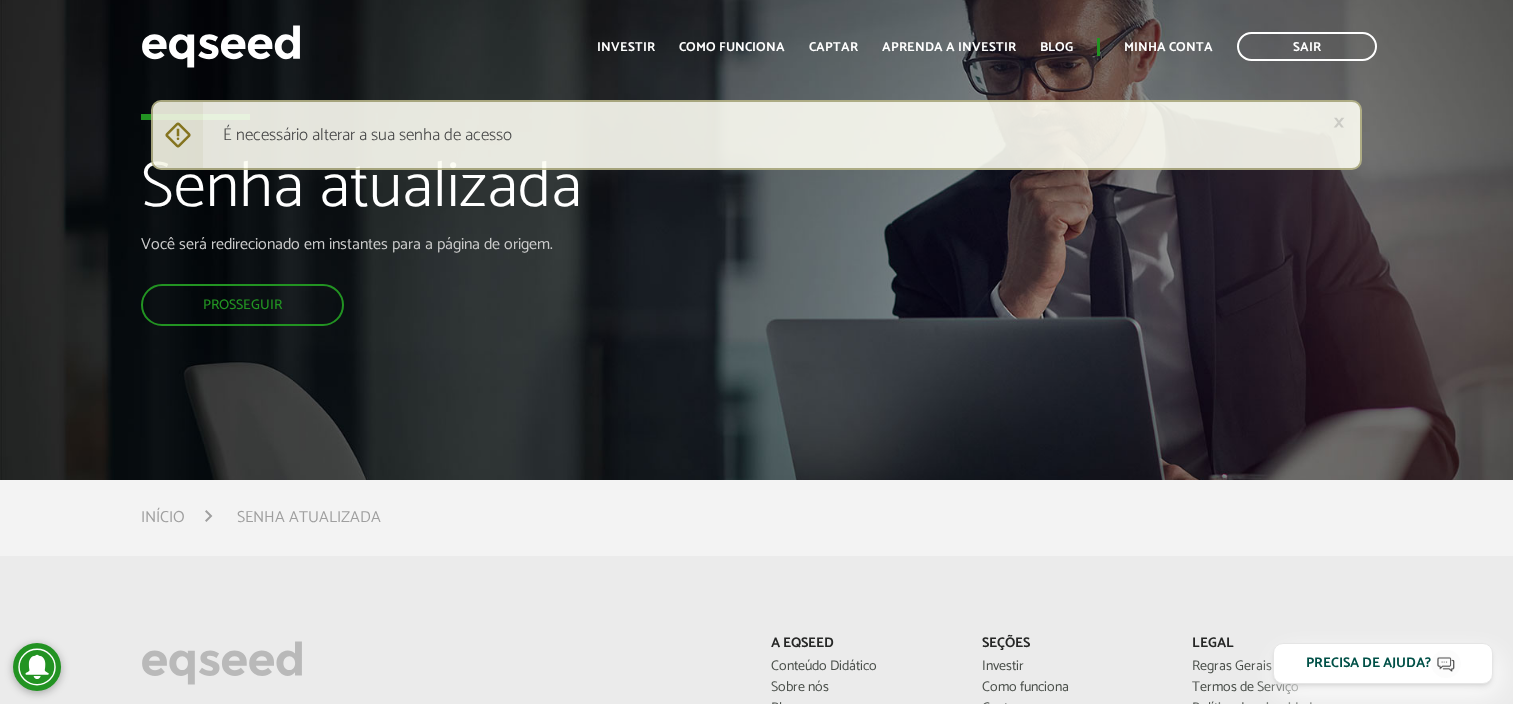 scroll, scrollTop: 0, scrollLeft: 0, axis: both 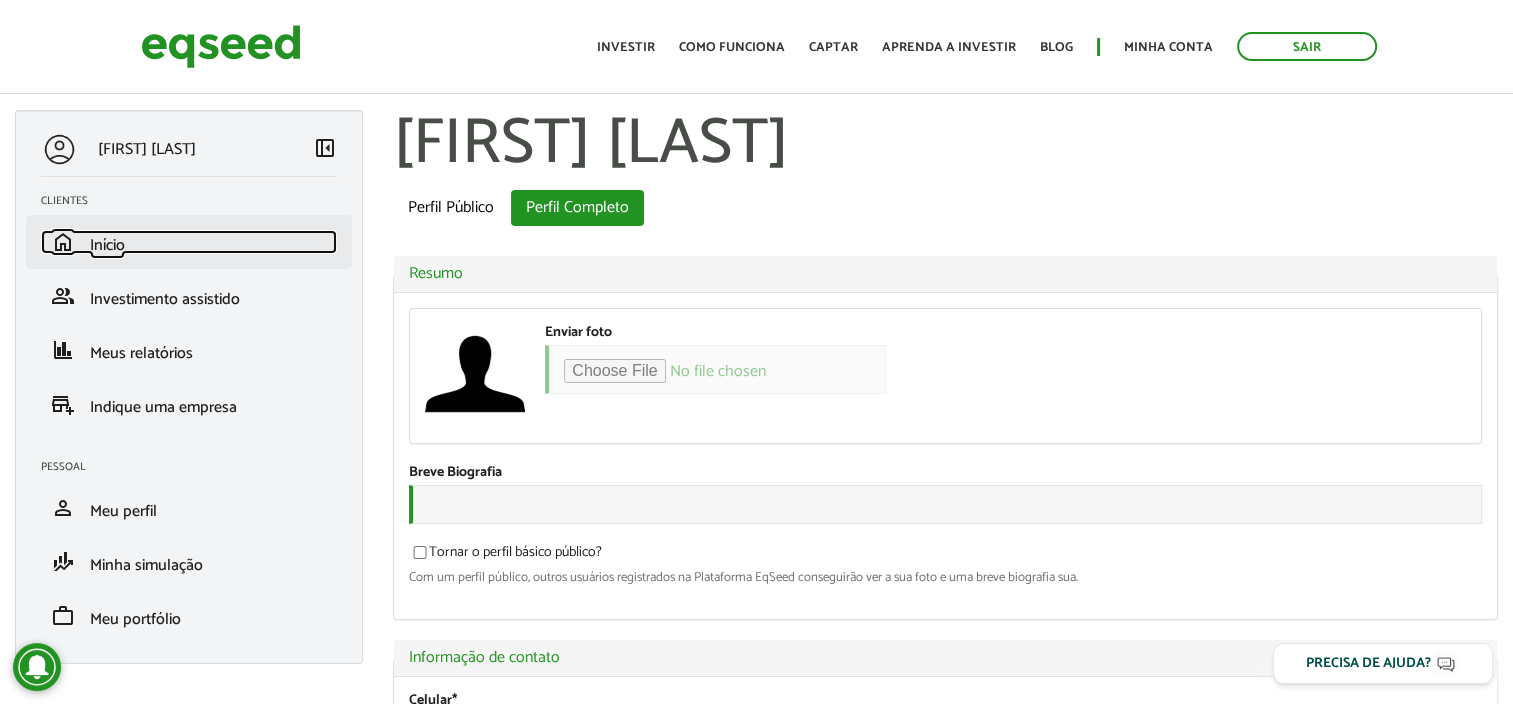 click on "home Início" at bounding box center (189, 242) 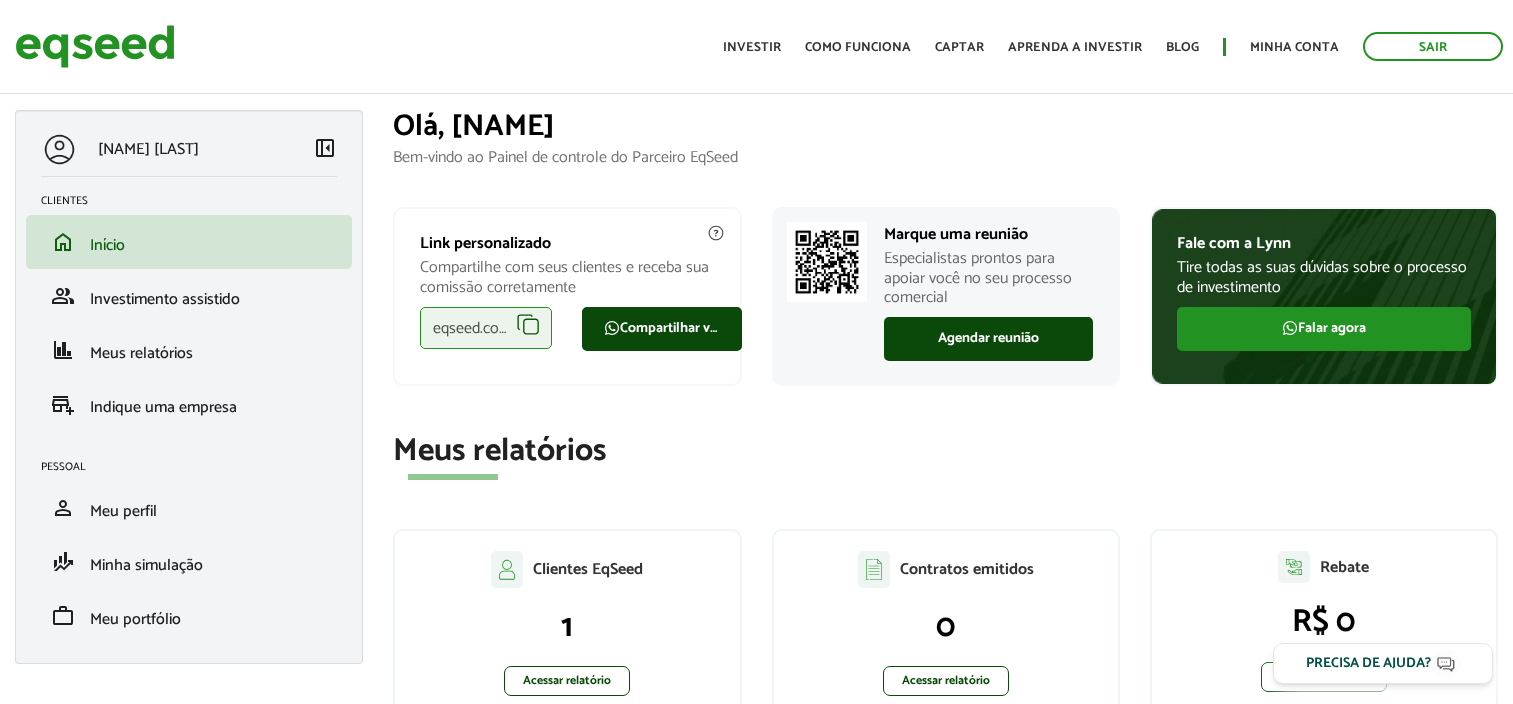 scroll, scrollTop: 0, scrollLeft: 0, axis: both 